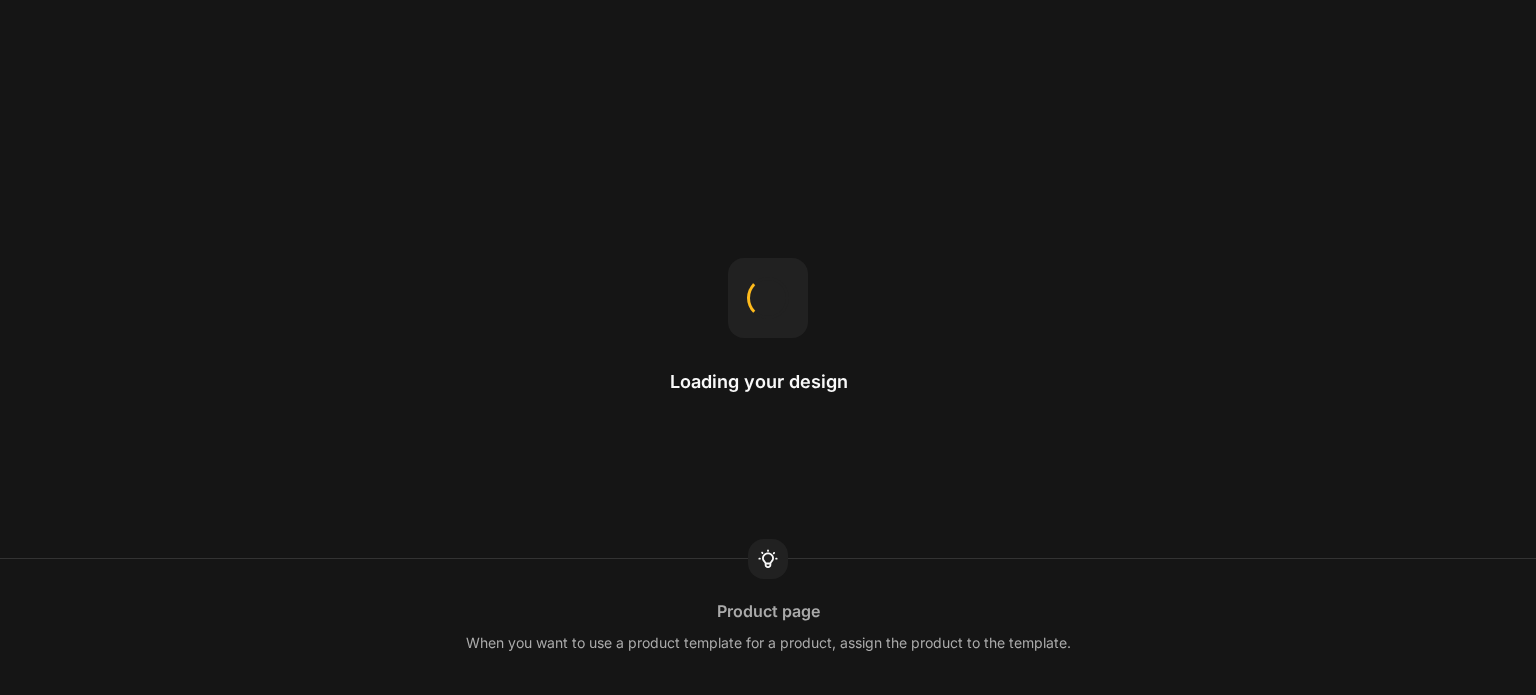 scroll, scrollTop: 0, scrollLeft: 0, axis: both 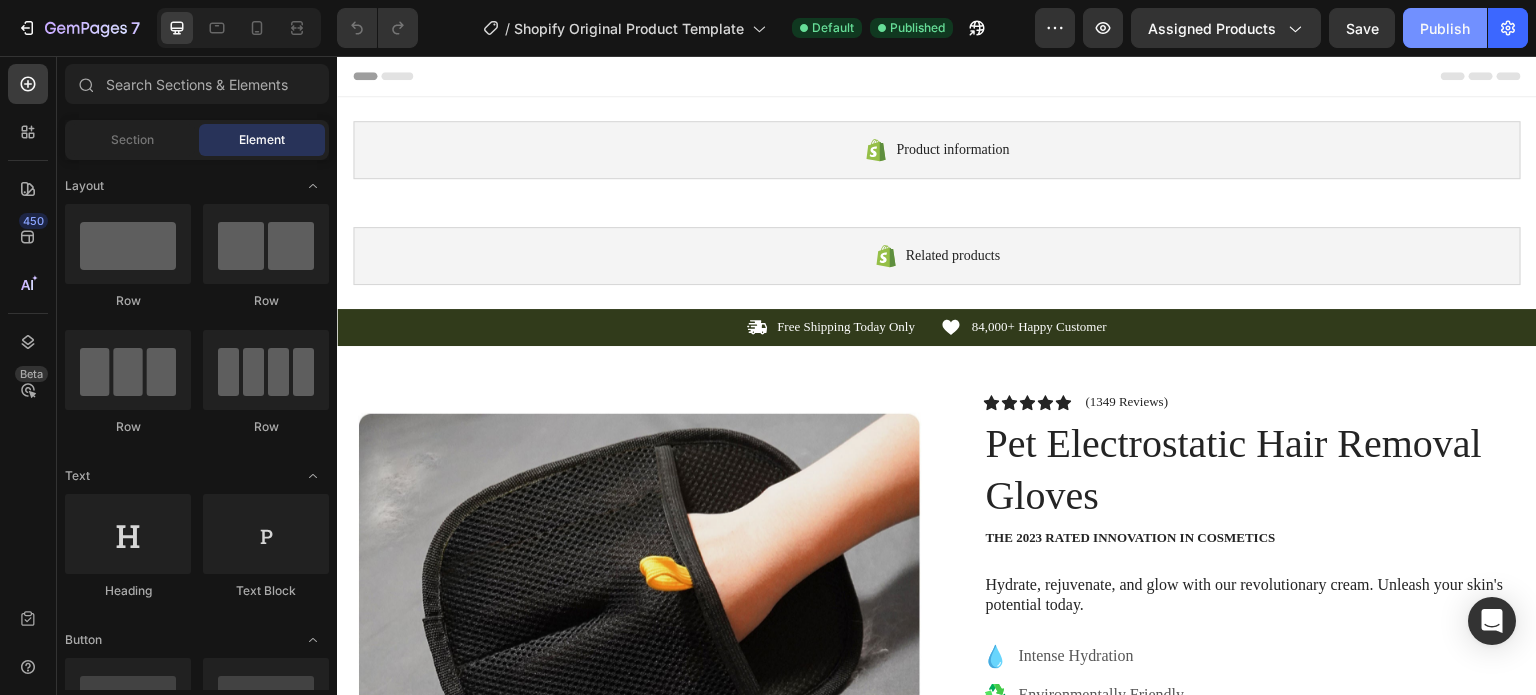 click on "Publish" at bounding box center (1445, 28) 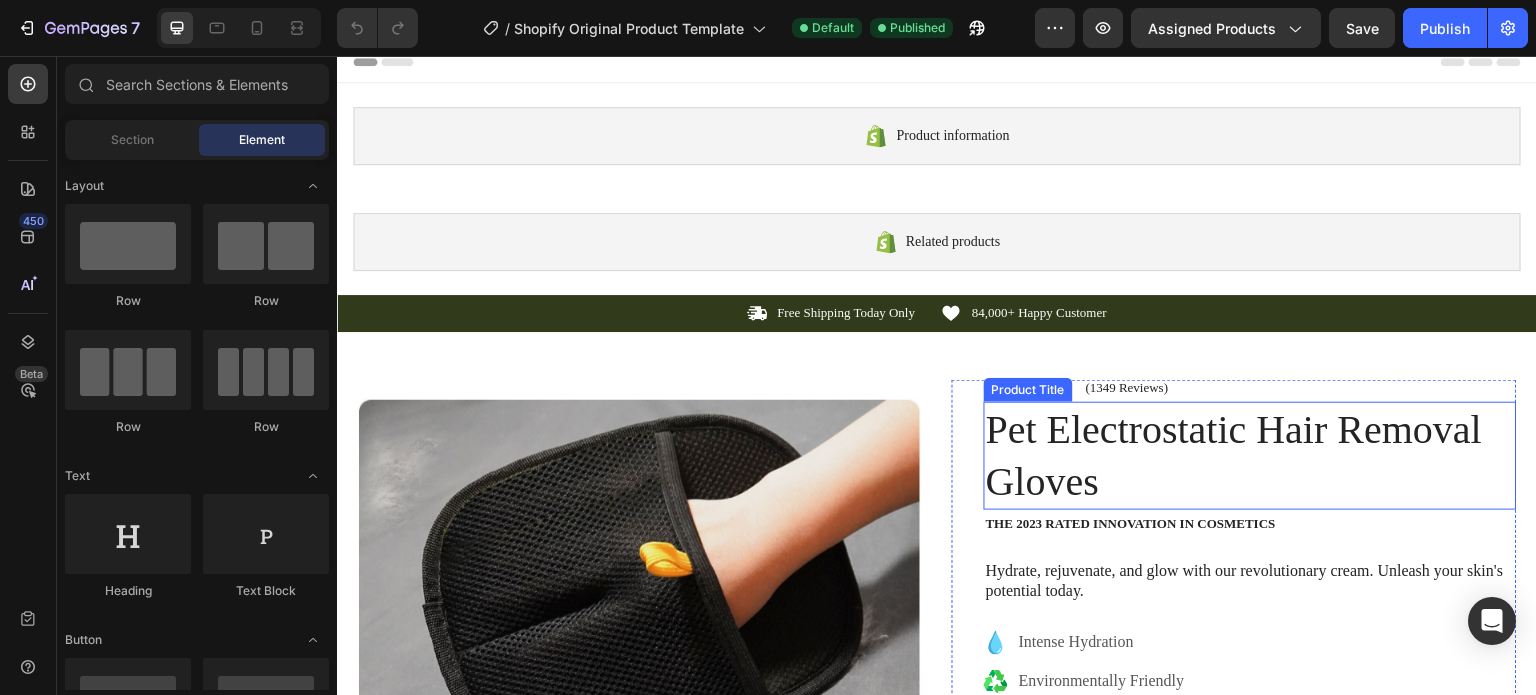 scroll, scrollTop: 0, scrollLeft: 0, axis: both 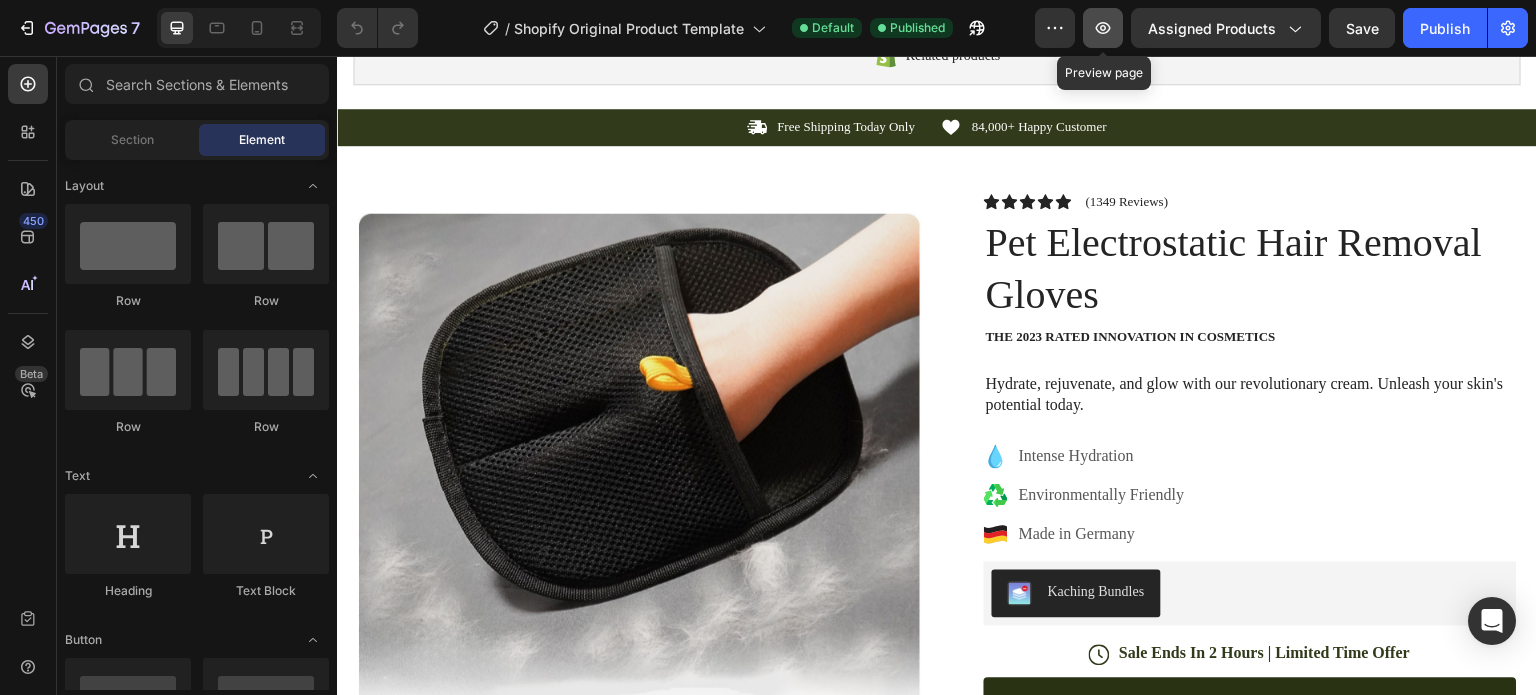 click 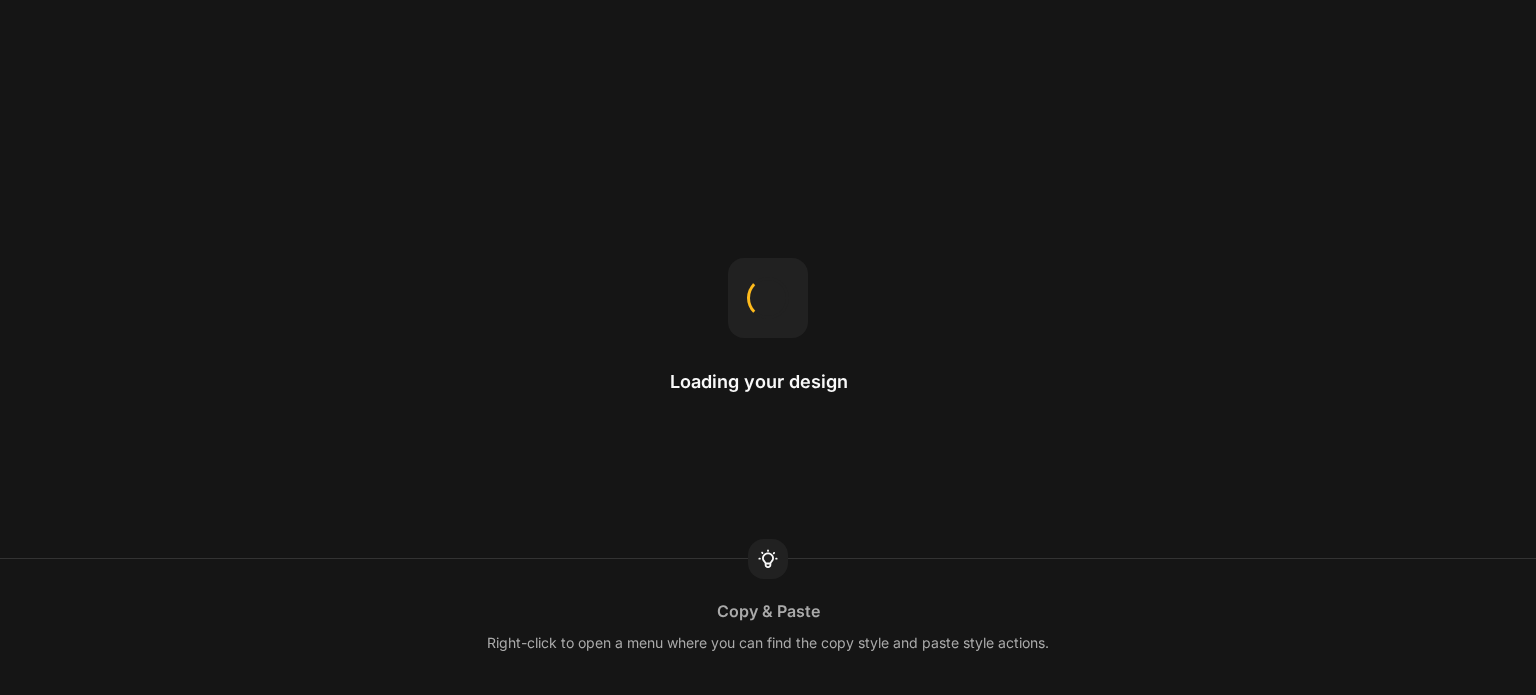 scroll, scrollTop: 0, scrollLeft: 0, axis: both 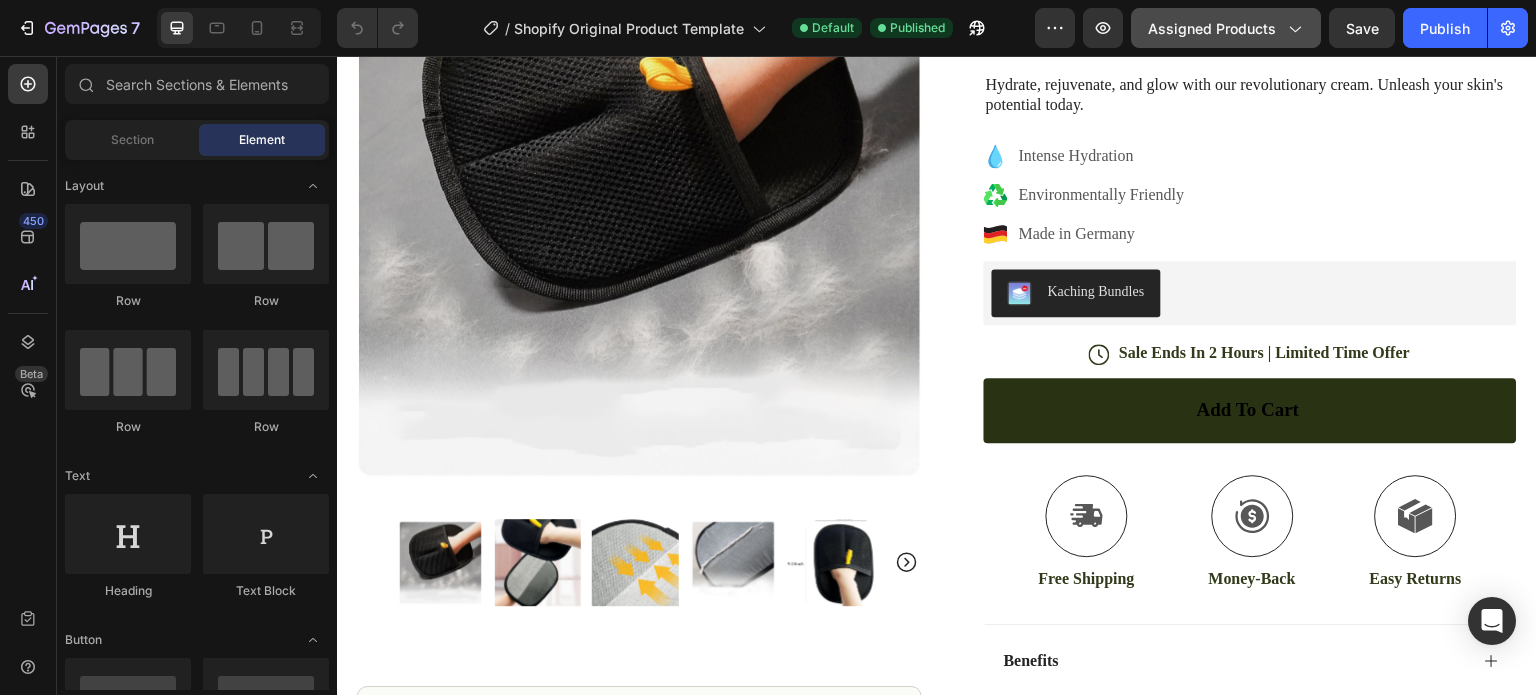 click on "Assigned Products" at bounding box center (1226, 28) 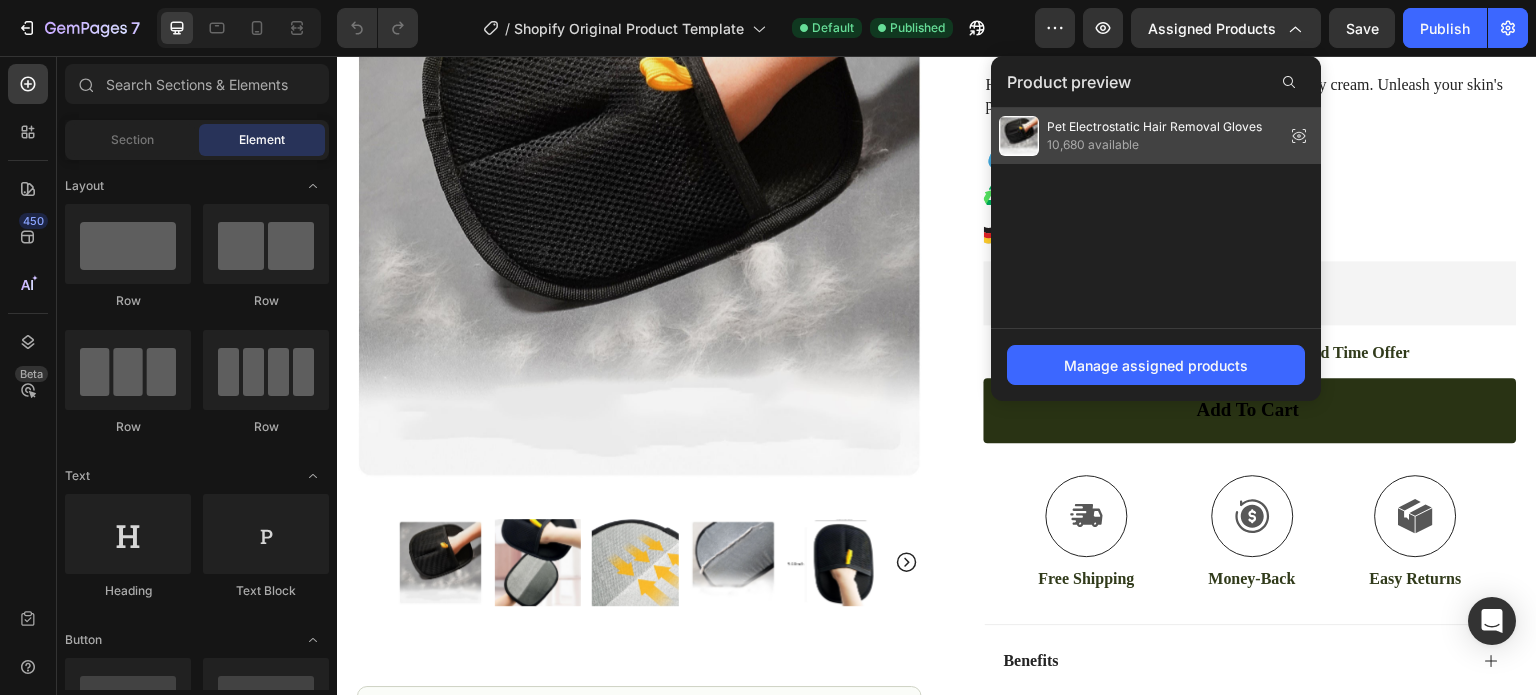 click on "Pet Electrostatic Hair Removal Gloves" at bounding box center (1154, 127) 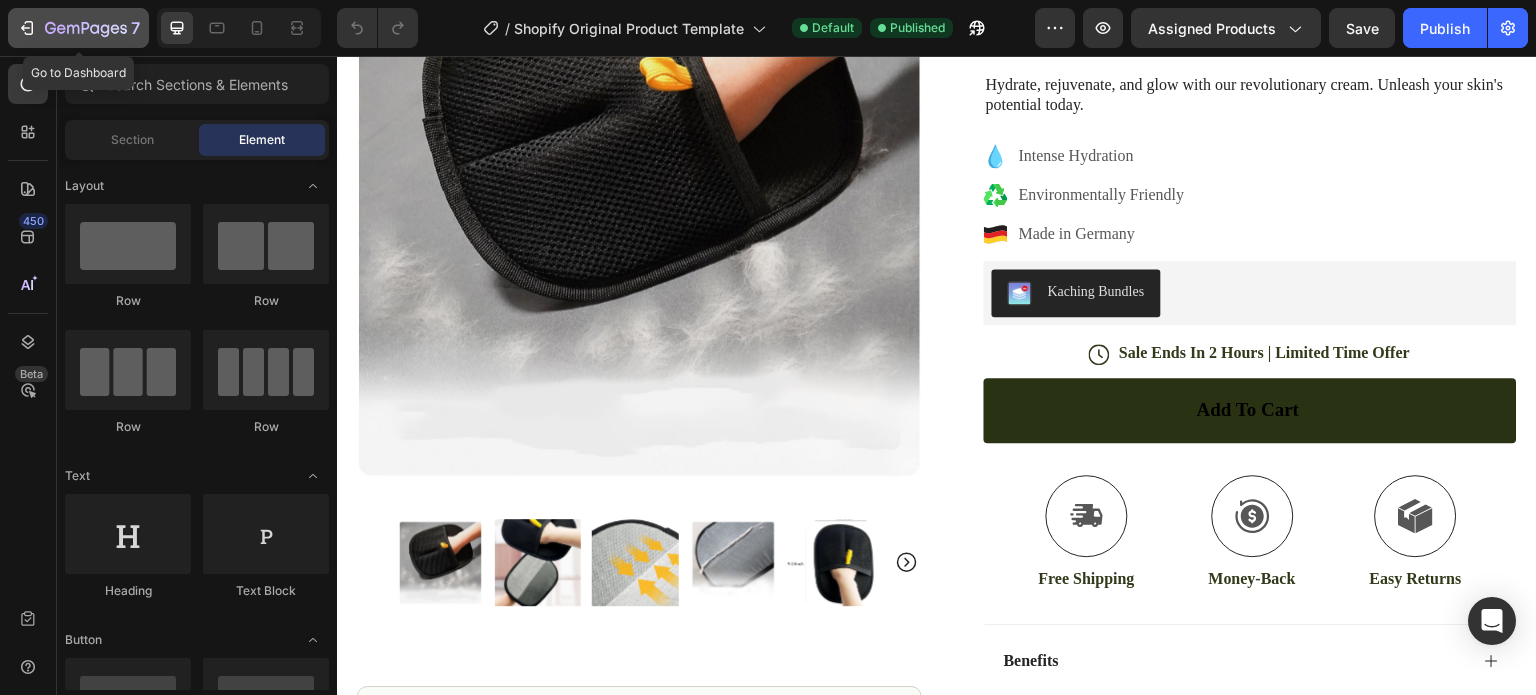 click 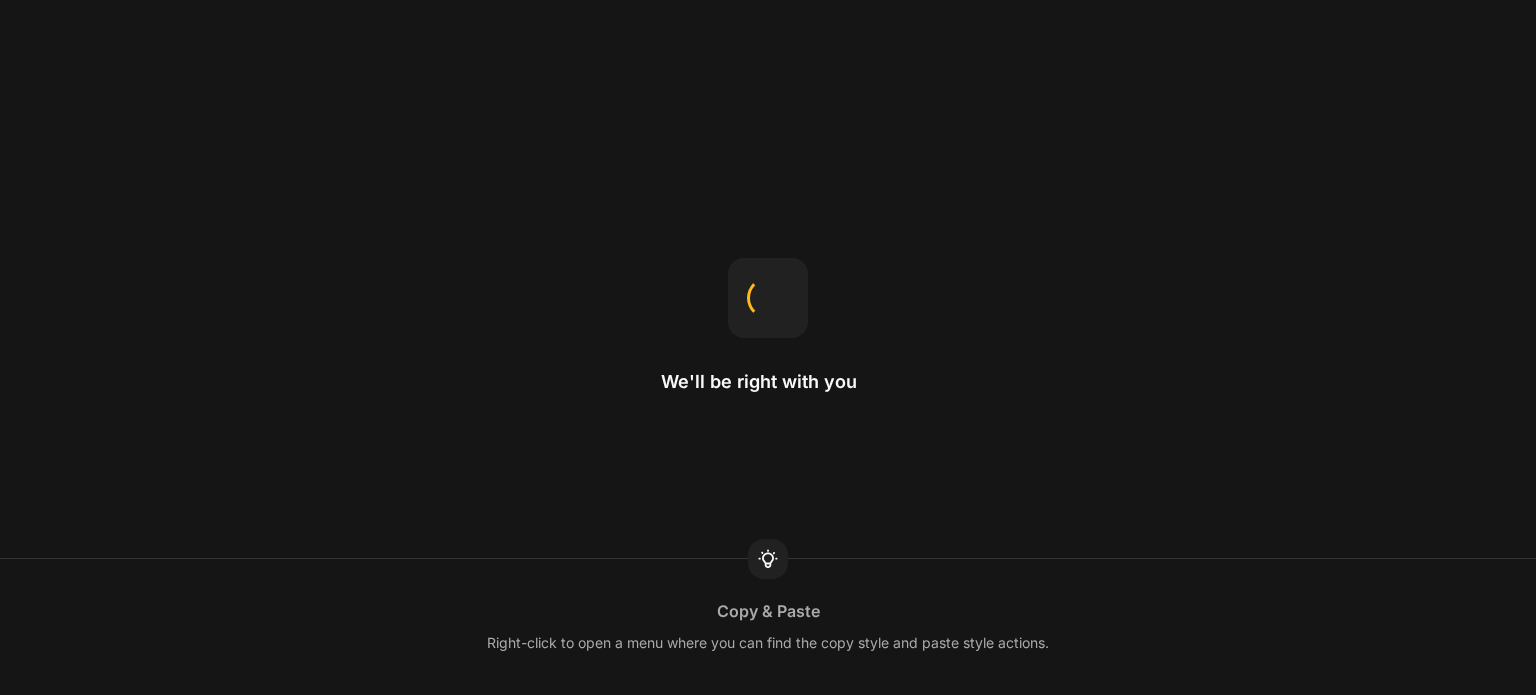 scroll, scrollTop: 0, scrollLeft: 0, axis: both 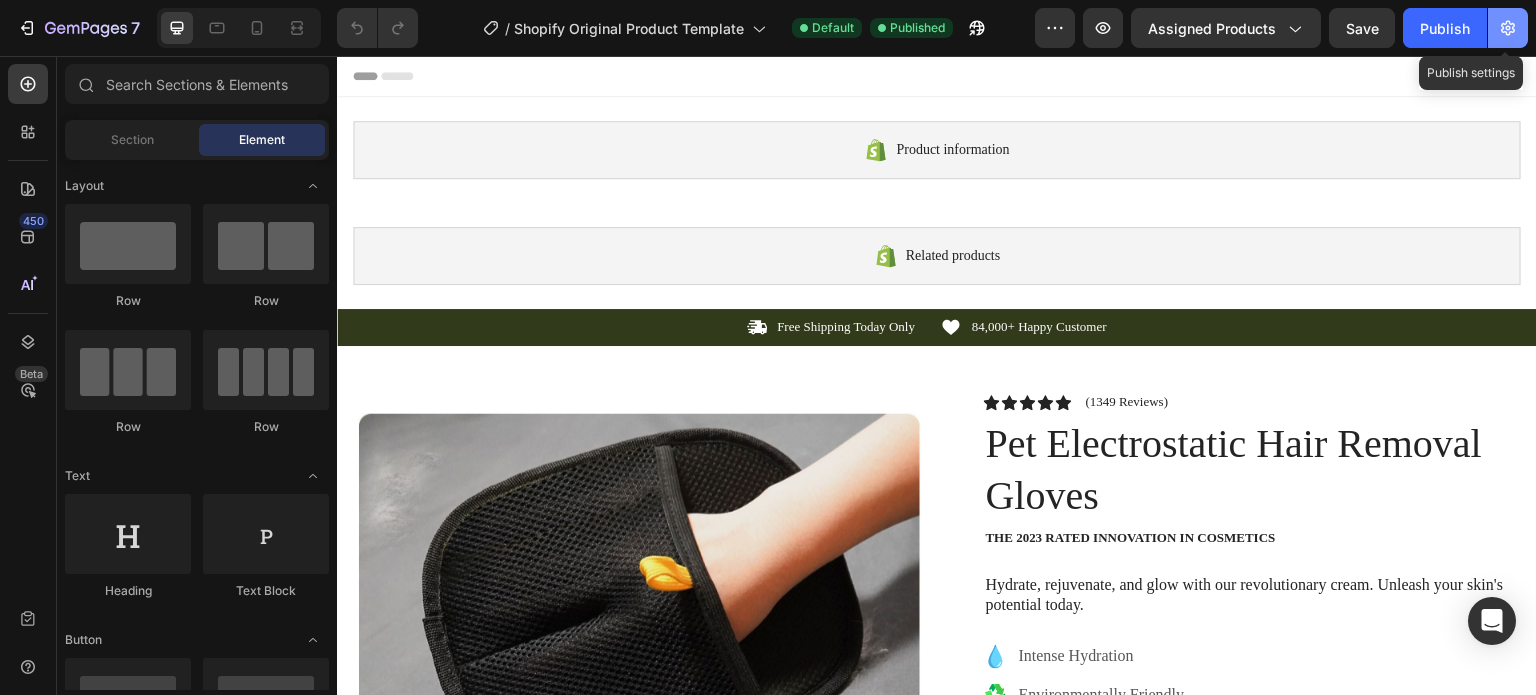 click 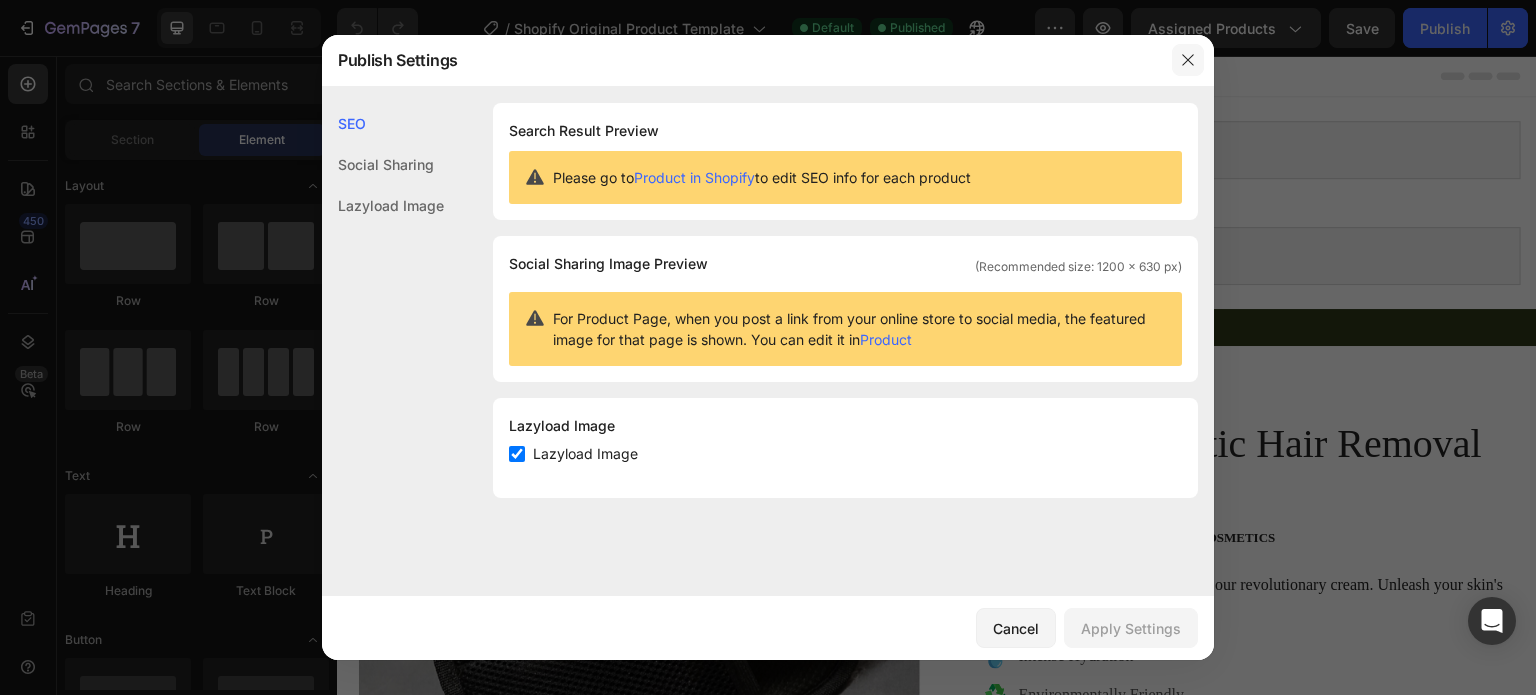 drag, startPoint x: 1176, startPoint y: 59, endPoint x: 872, endPoint y: 19, distance: 306.6203 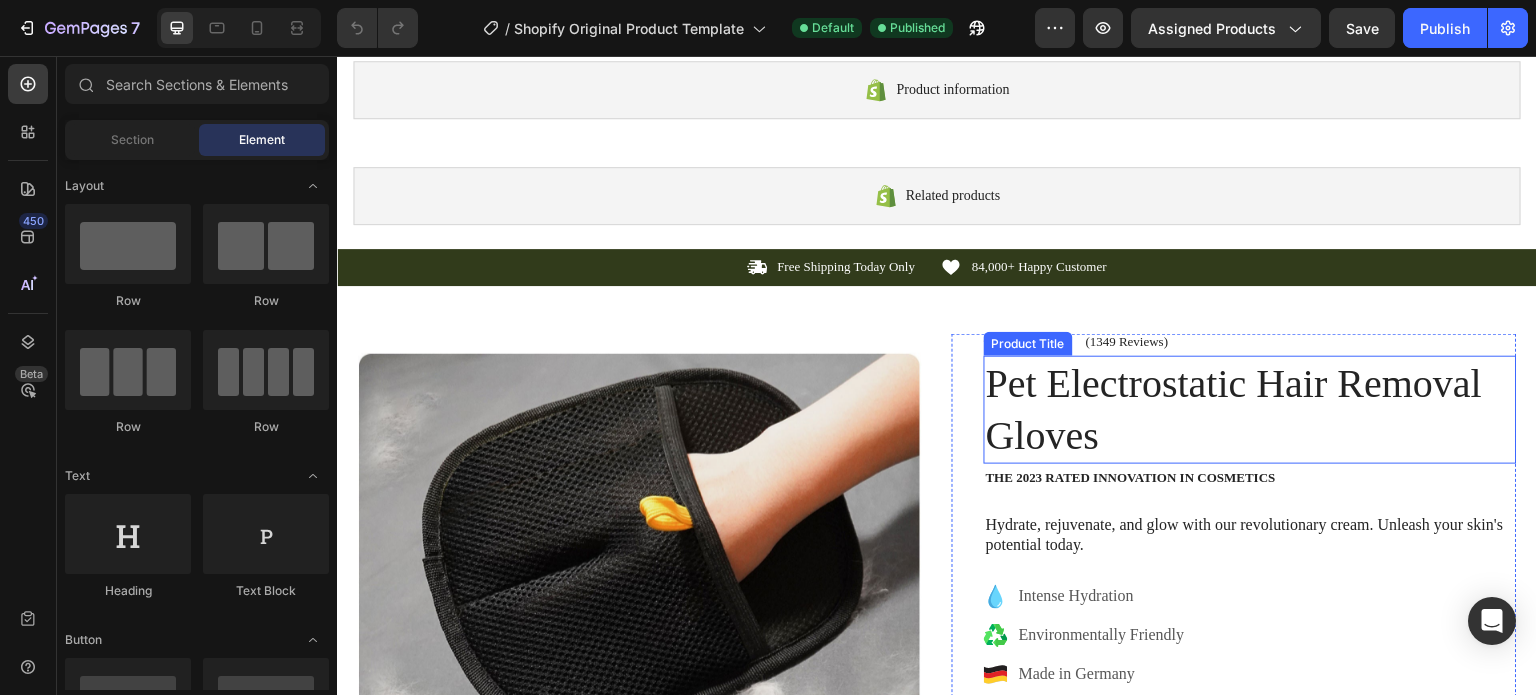 scroll, scrollTop: 0, scrollLeft: 0, axis: both 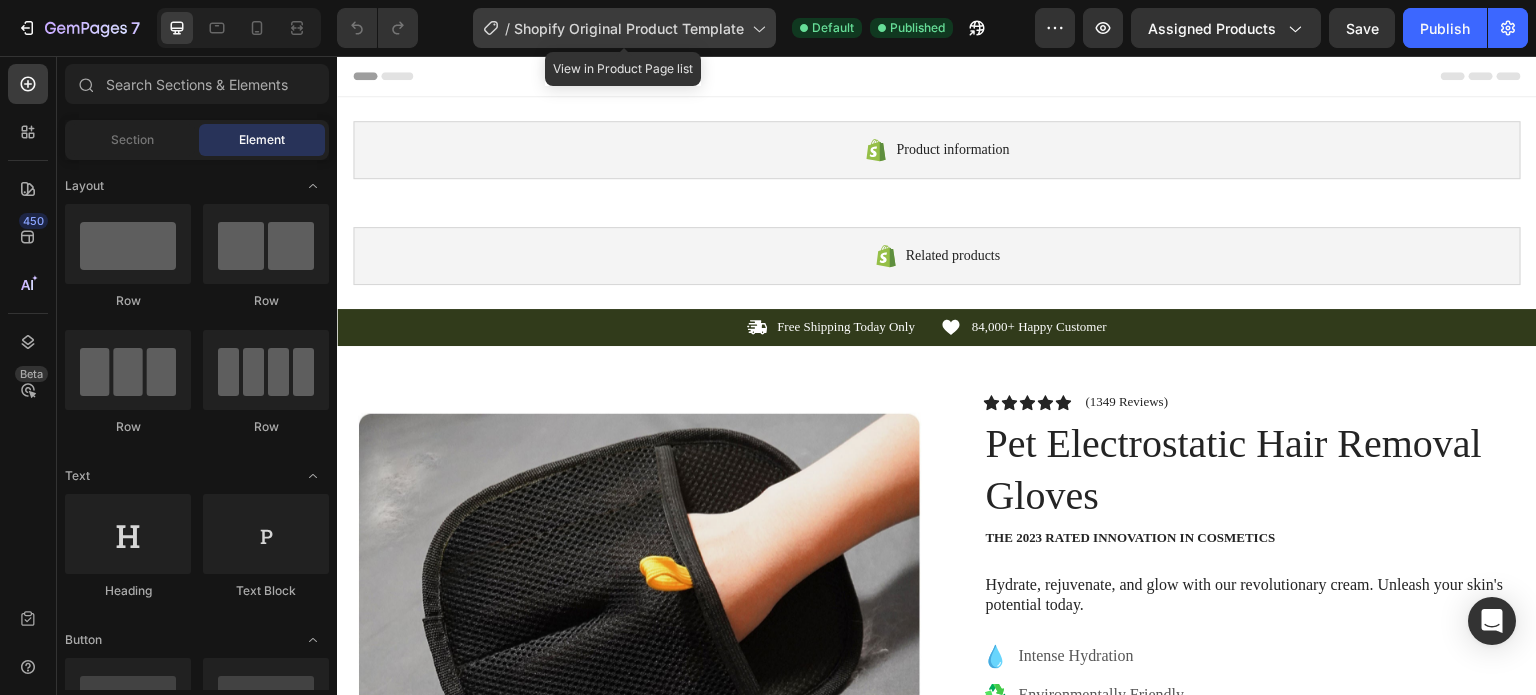 click on "Shopify Original Product Template" at bounding box center [629, 28] 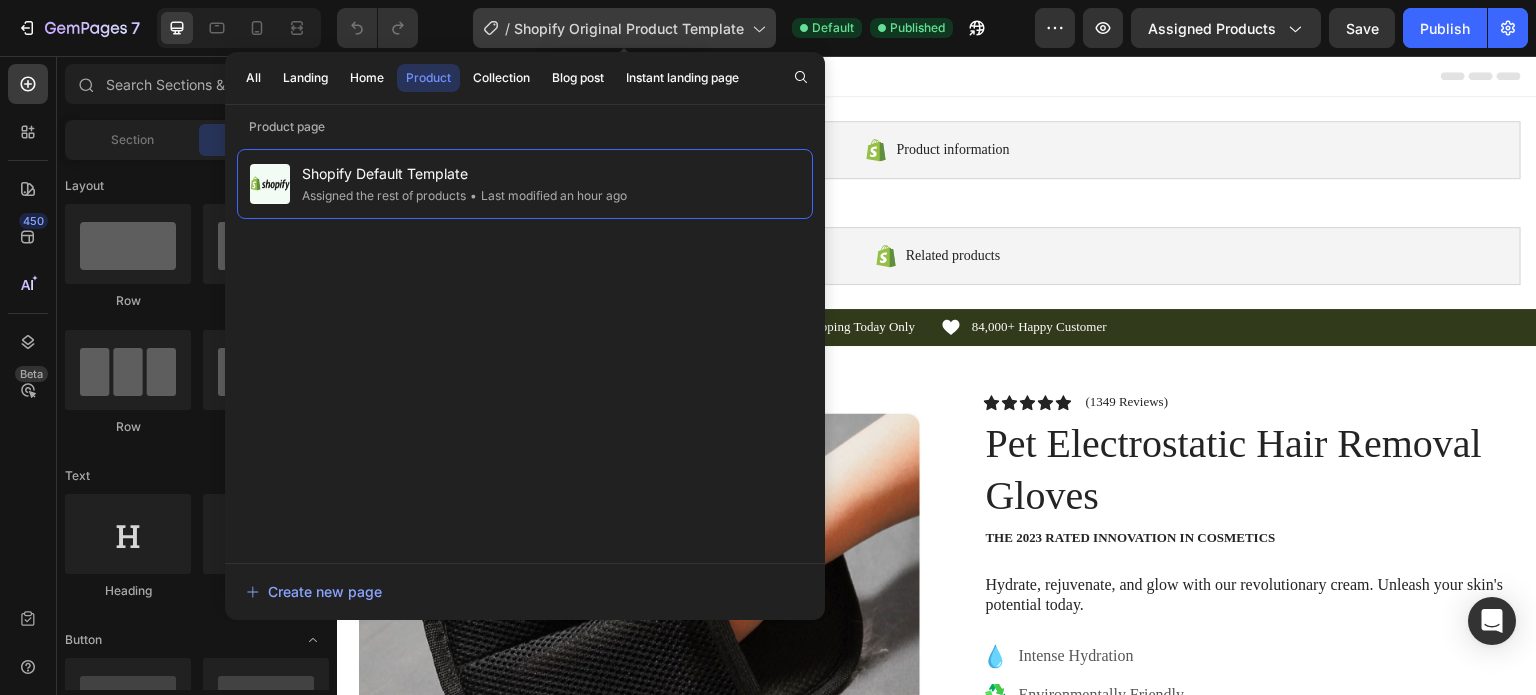 click on "Shopify Original Product Template" at bounding box center (629, 28) 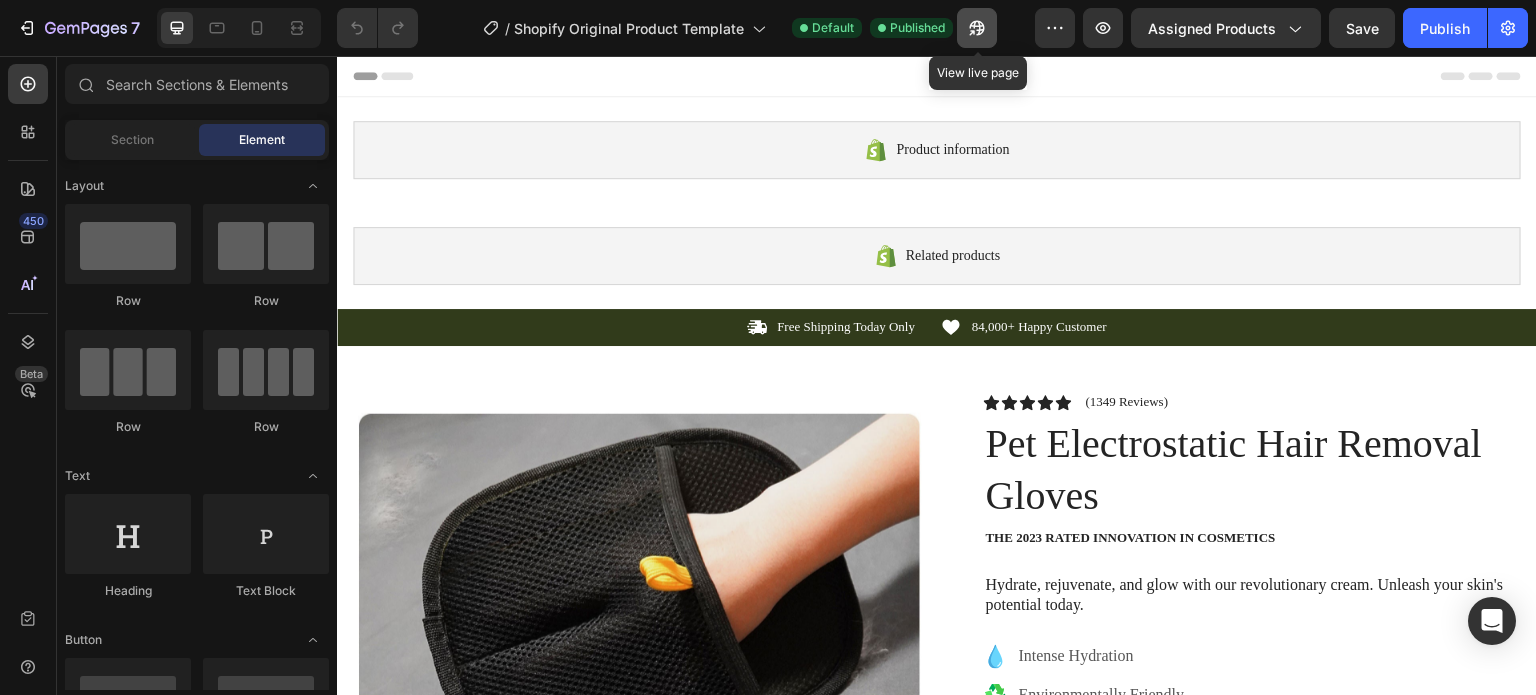 click 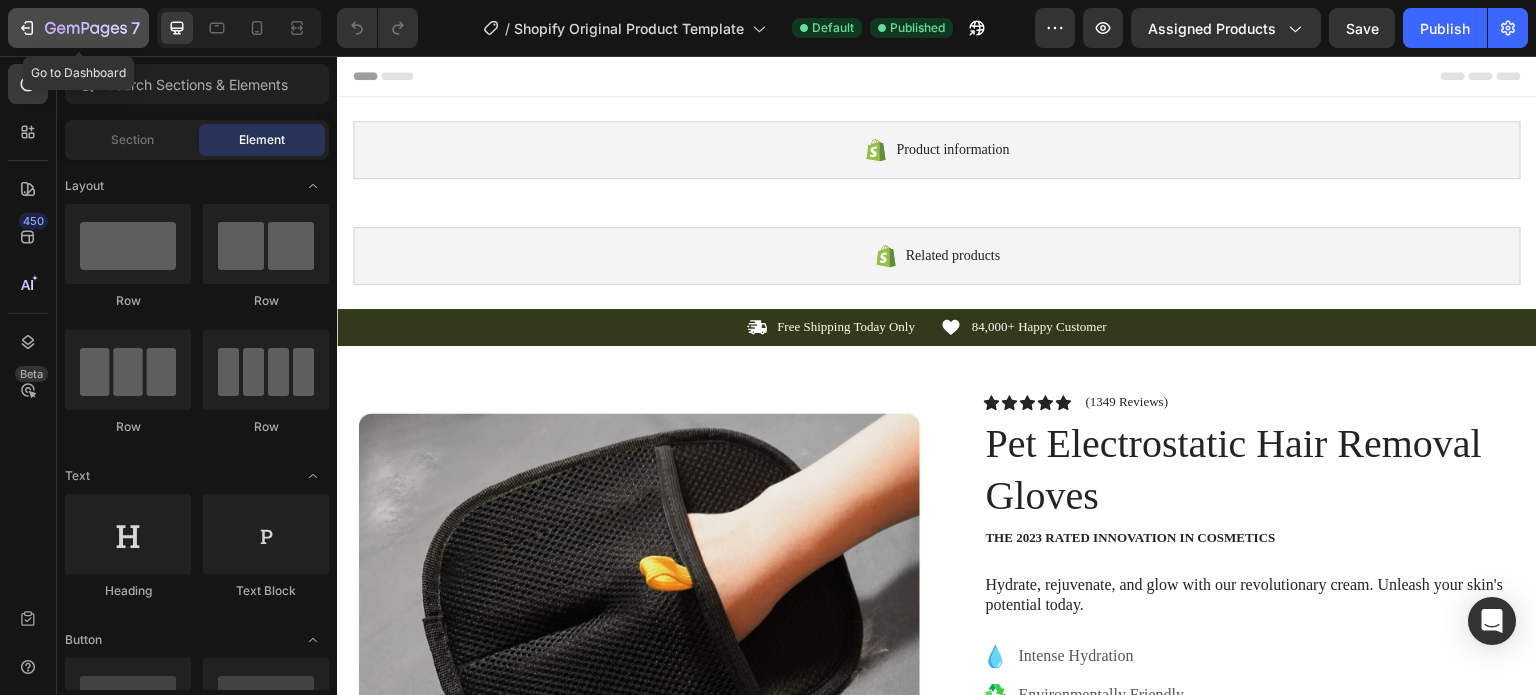 click 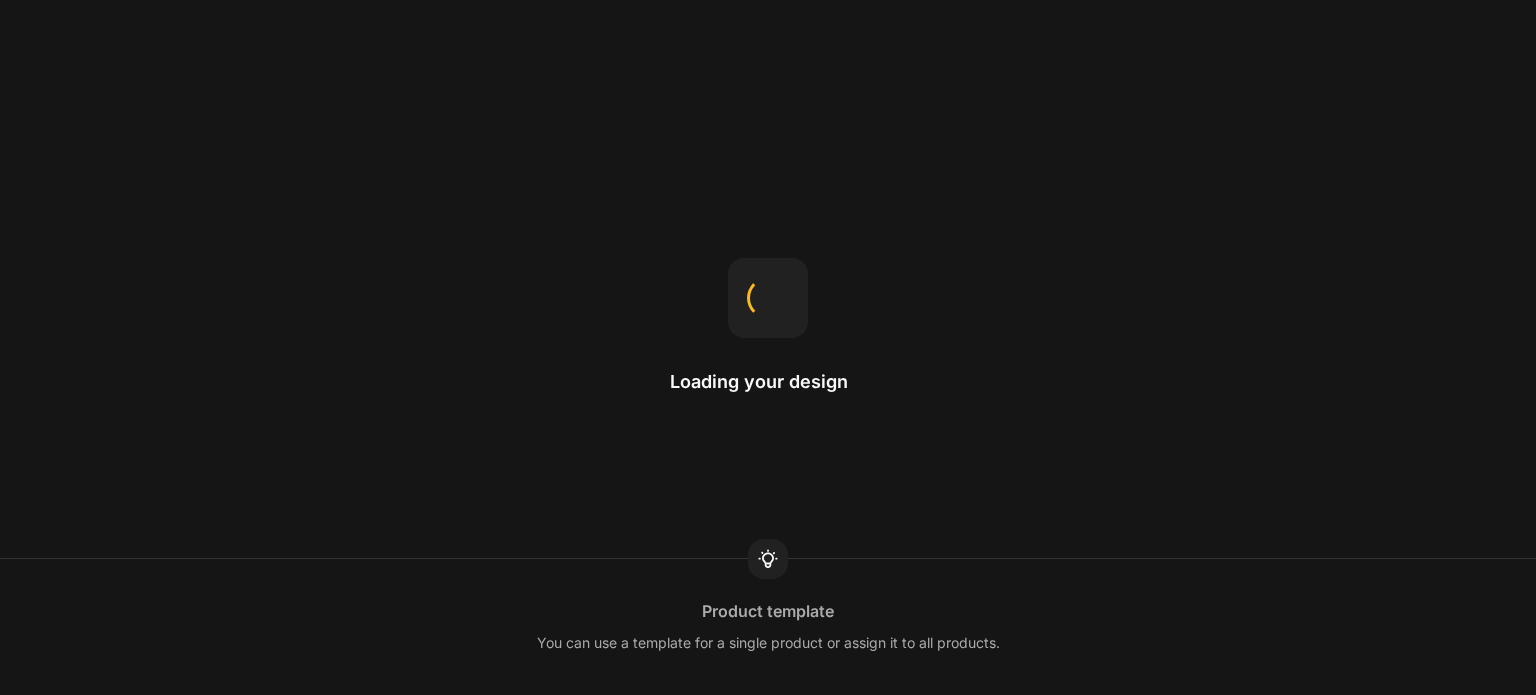 scroll, scrollTop: 0, scrollLeft: 0, axis: both 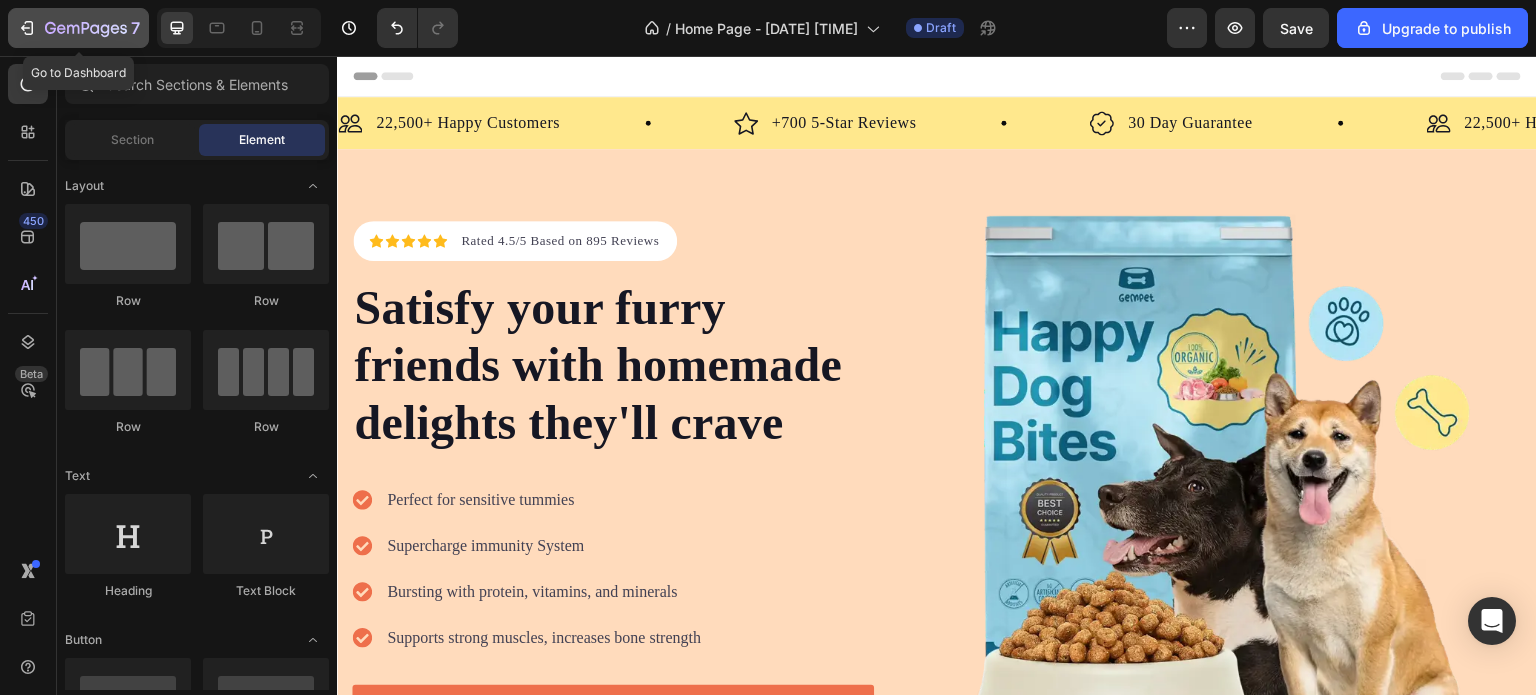 click 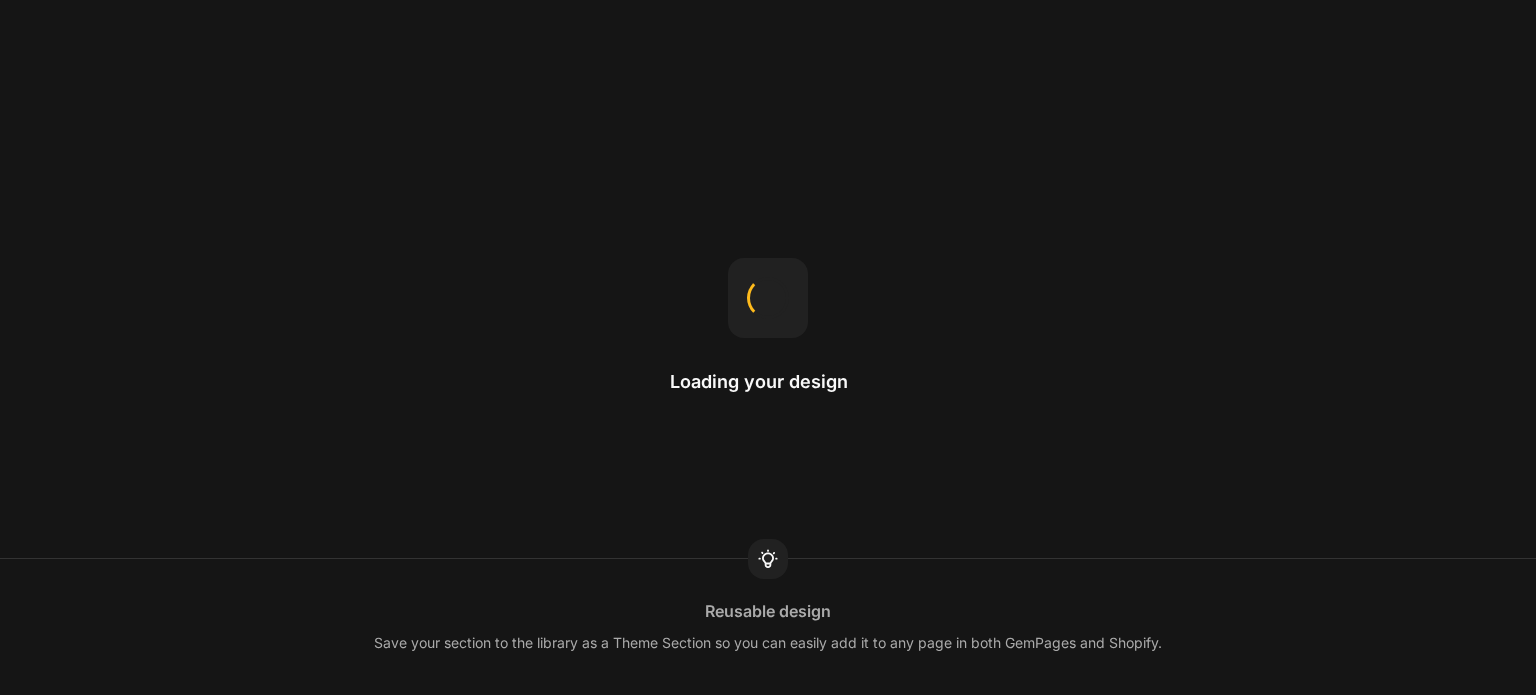 scroll, scrollTop: 0, scrollLeft: 0, axis: both 